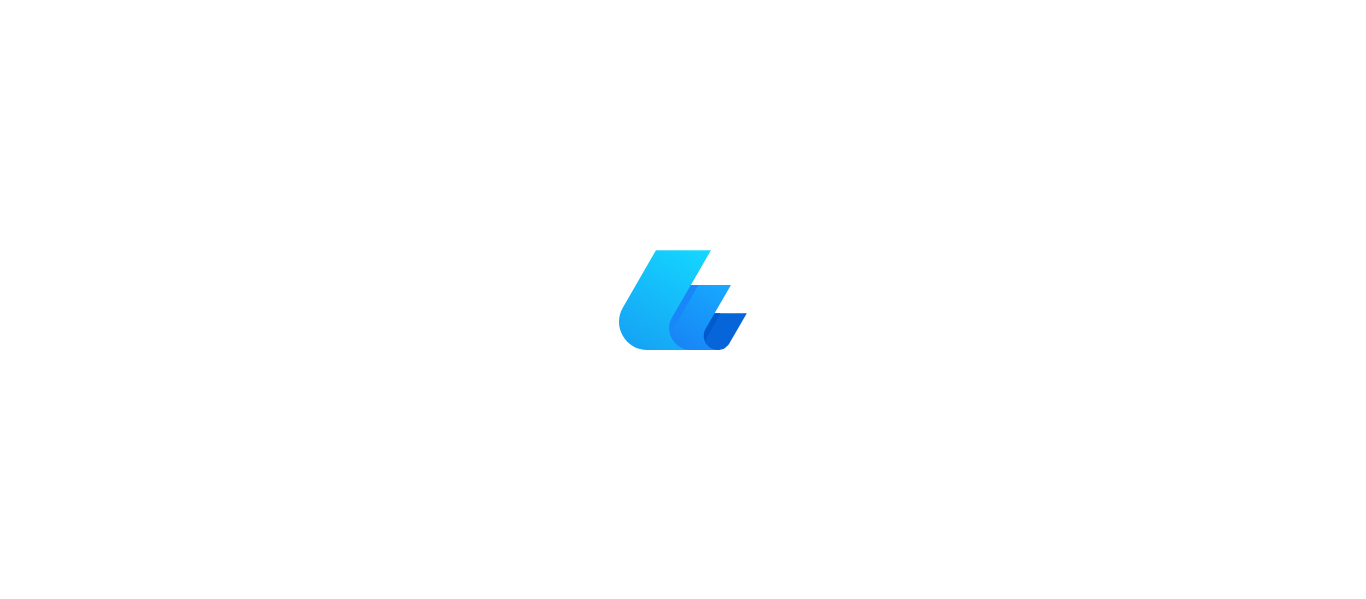 scroll, scrollTop: 0, scrollLeft: 0, axis: both 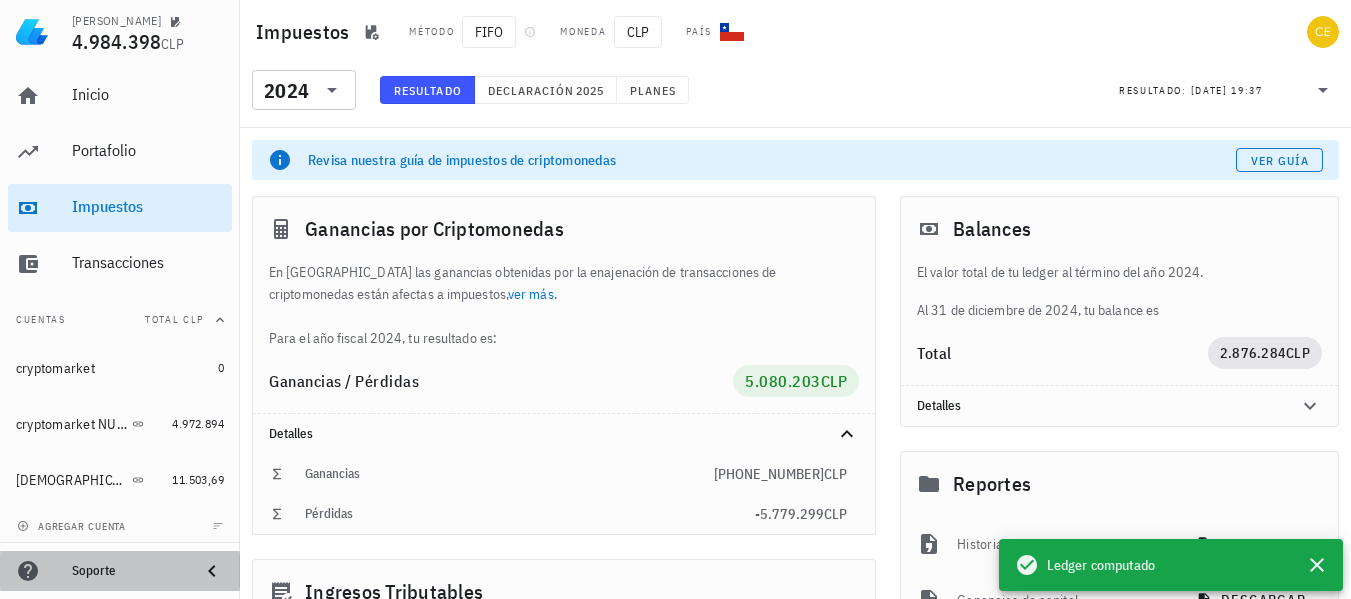 click on "Soporte" at bounding box center (128, 571) 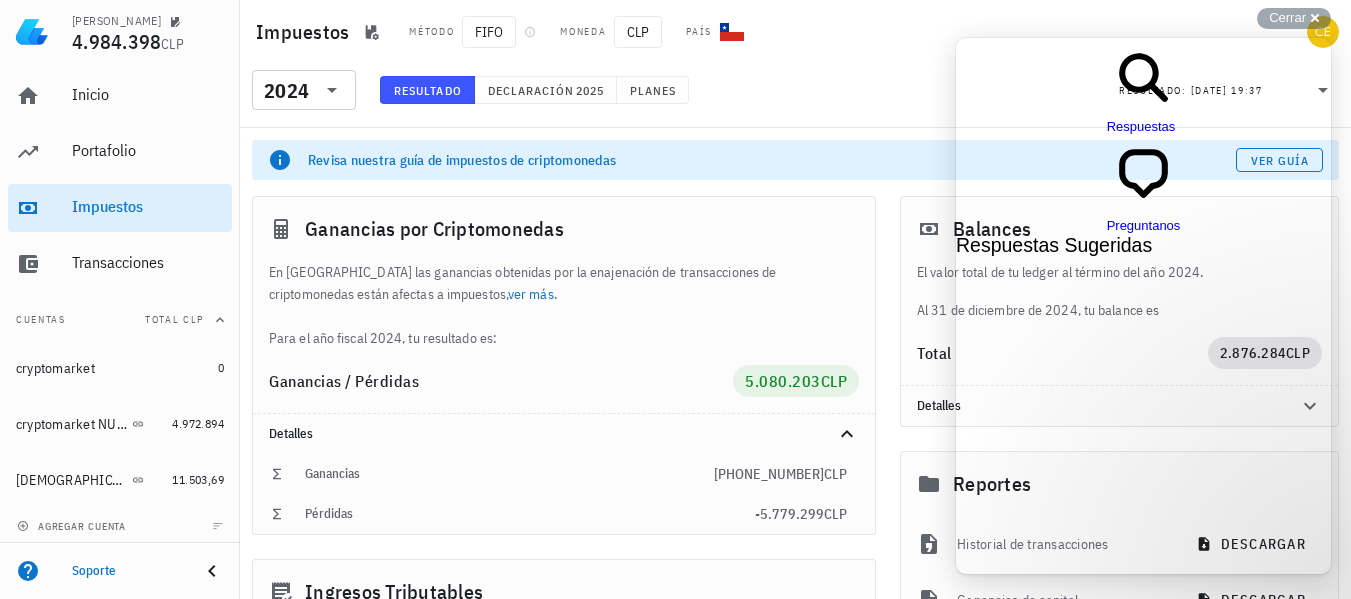 scroll, scrollTop: 0, scrollLeft: 0, axis: both 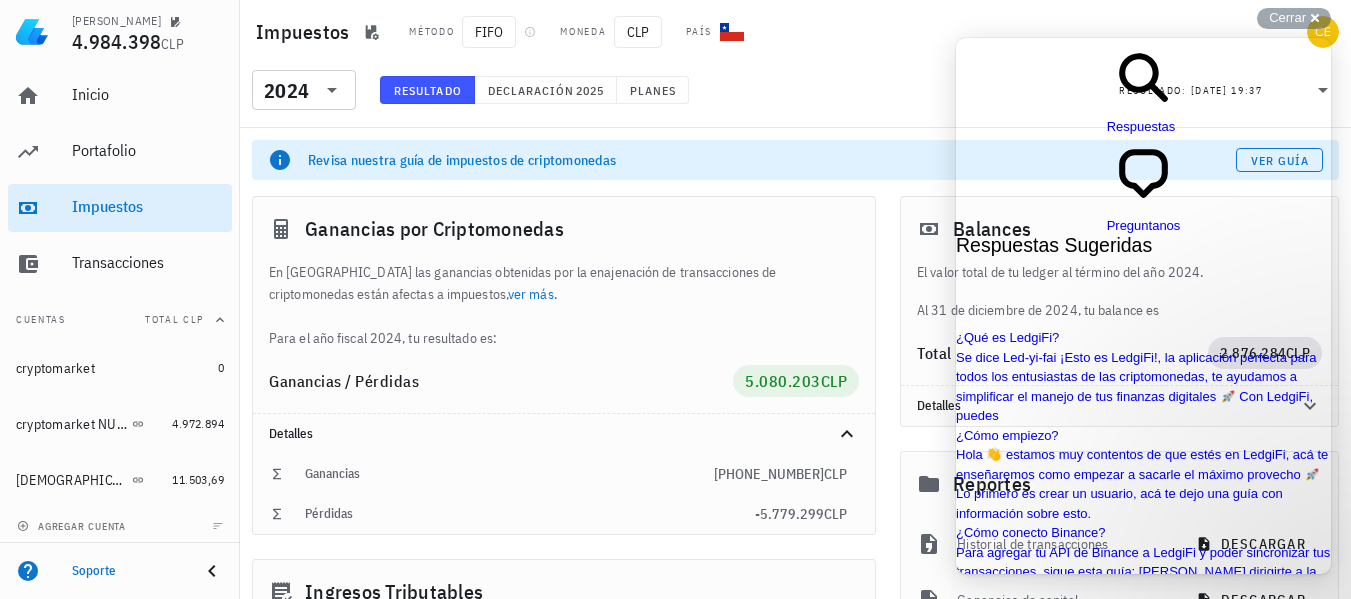 click at bounding box center [1044, 829] 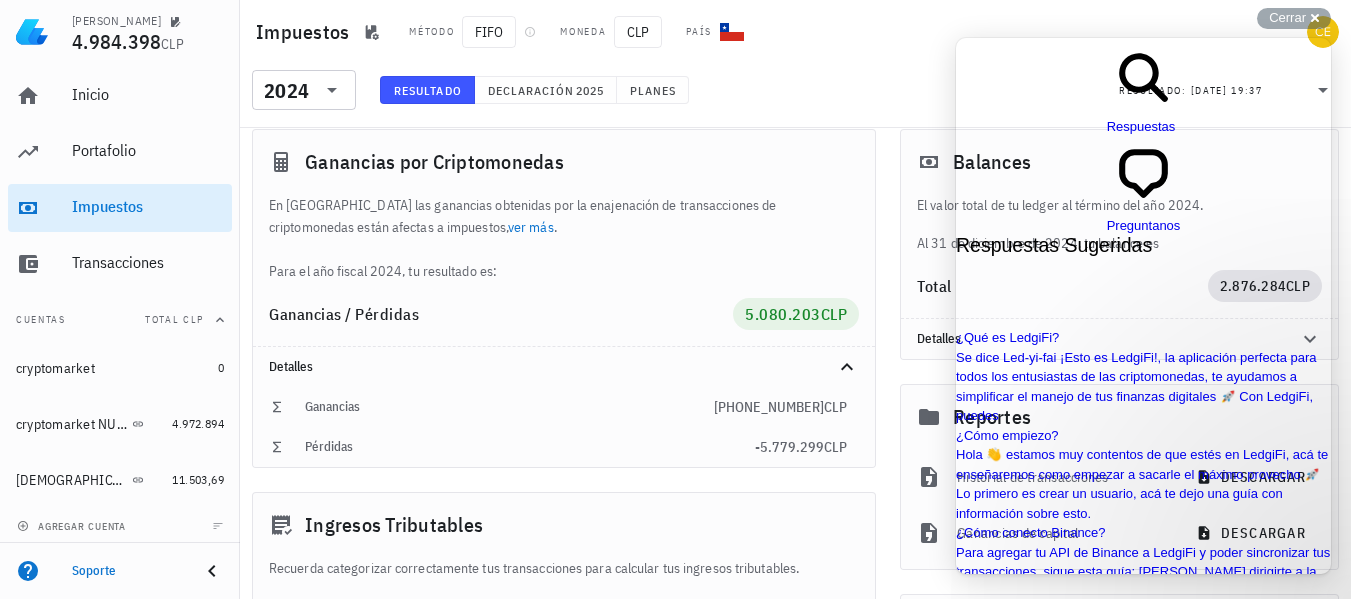 scroll, scrollTop: 80, scrollLeft: 0, axis: vertical 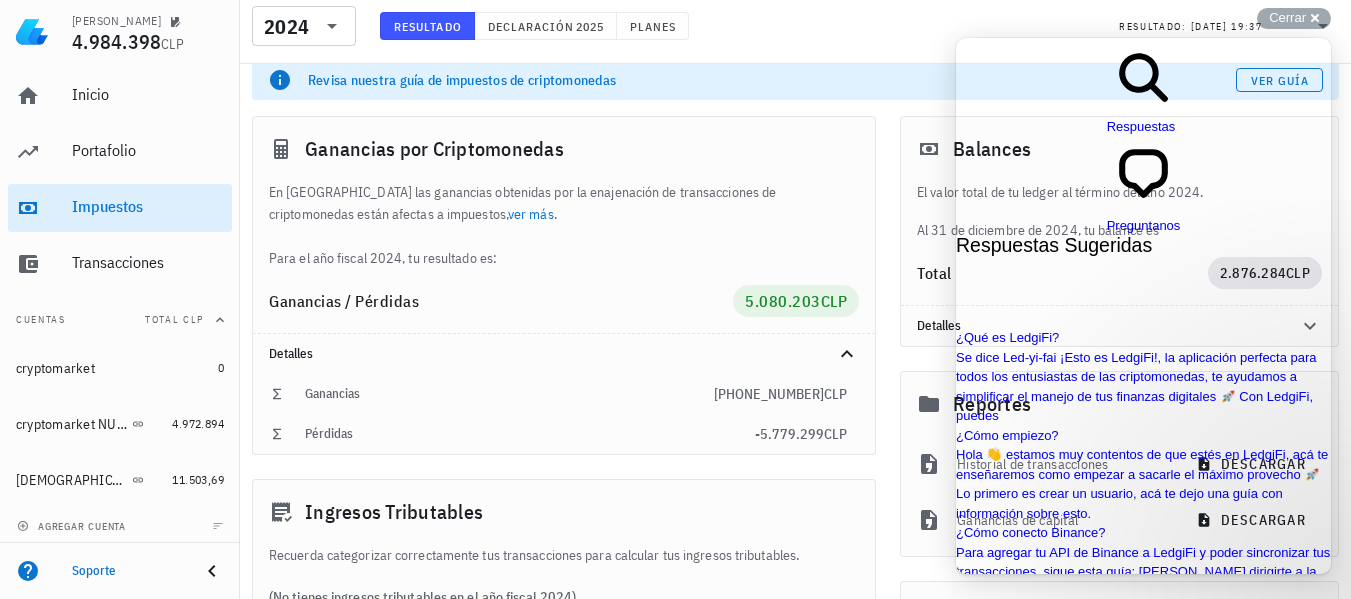 click on "search" at bounding box center (964, 863) 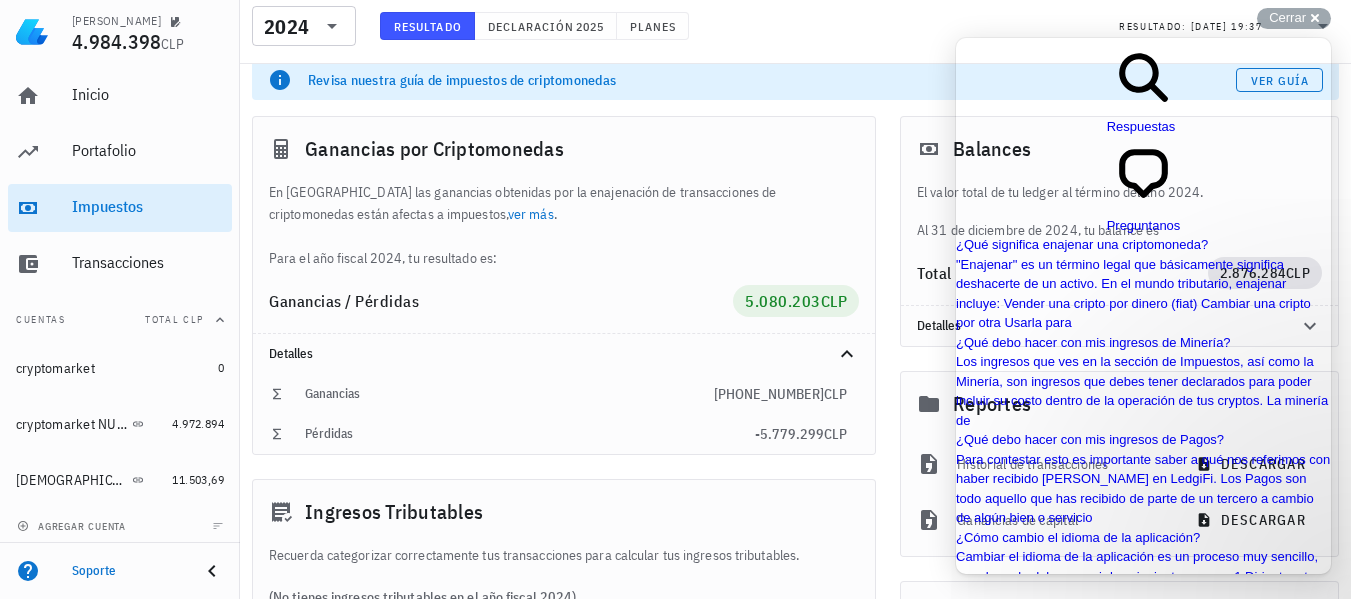 scroll, scrollTop: 0, scrollLeft: 0, axis: both 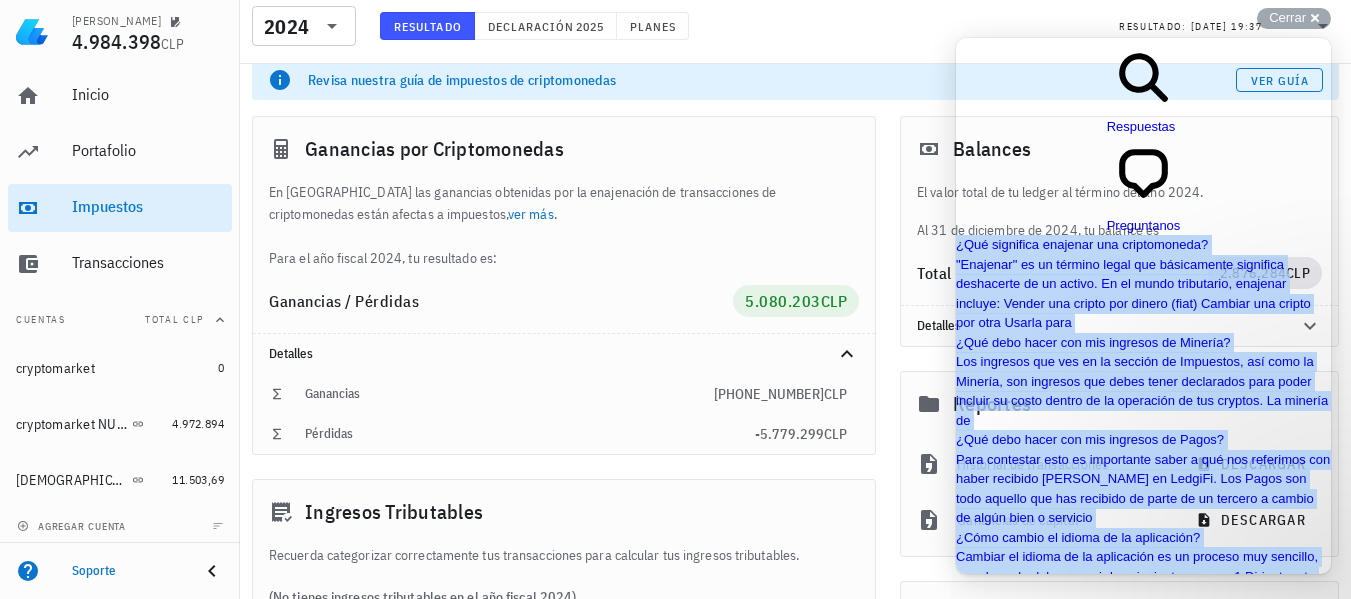 drag, startPoint x: 1326, startPoint y: 510, endPoint x: 1324, endPoint y: 492, distance: 18.110771 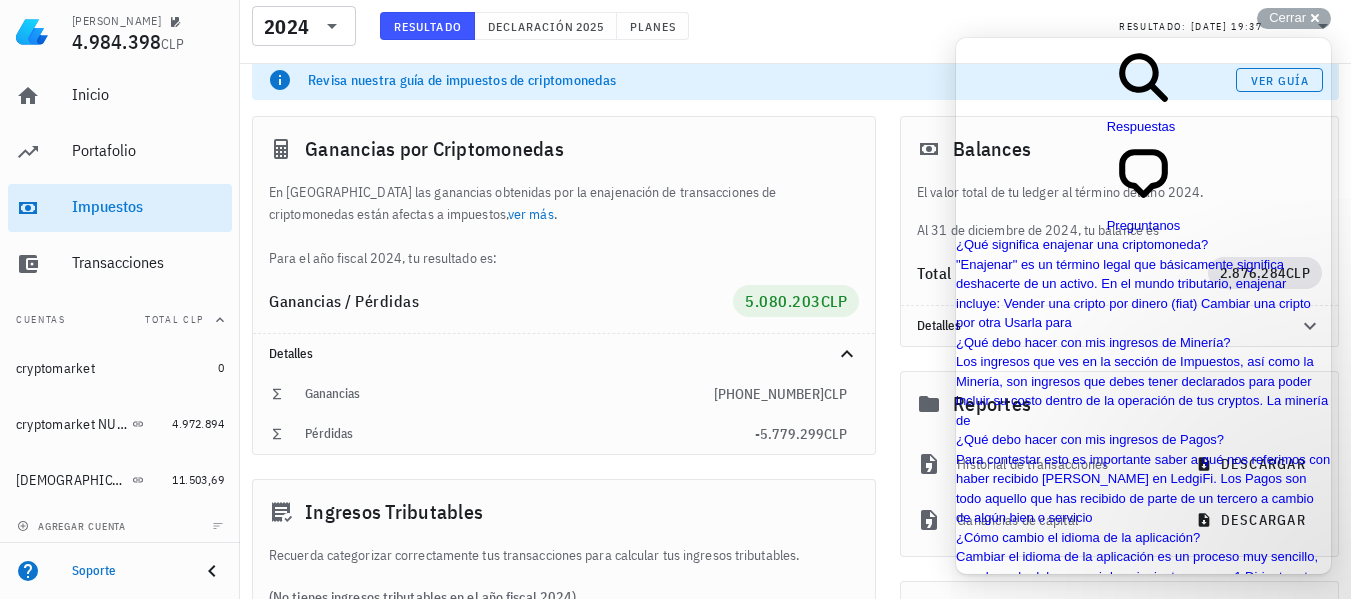 click on "search" at bounding box center (1143, 770) 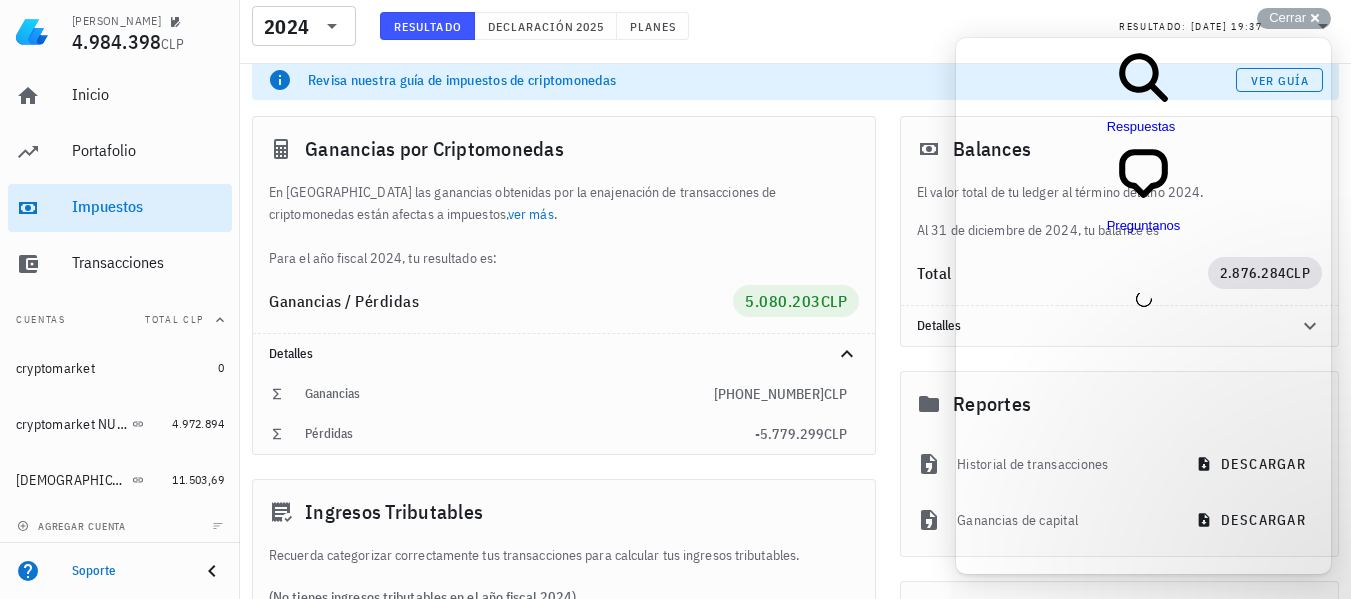 scroll, scrollTop: 0, scrollLeft: 0, axis: both 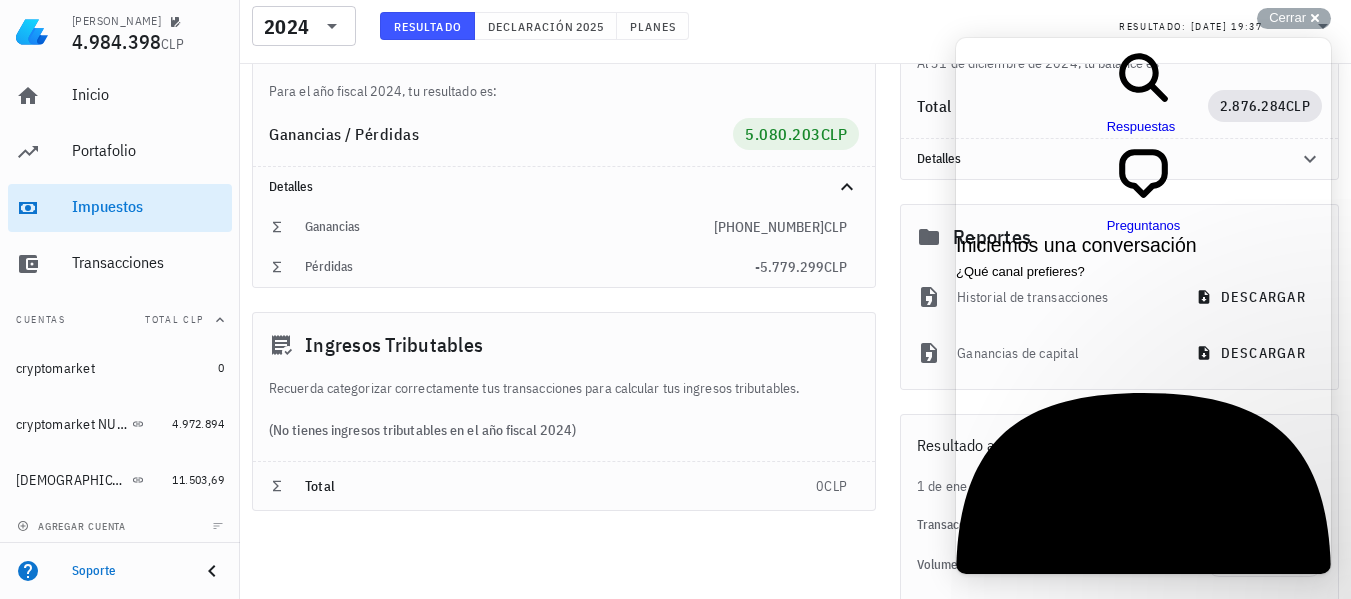 drag, startPoint x: 1310, startPoint y: 473, endPoint x: 1295, endPoint y: 342, distance: 131.85599 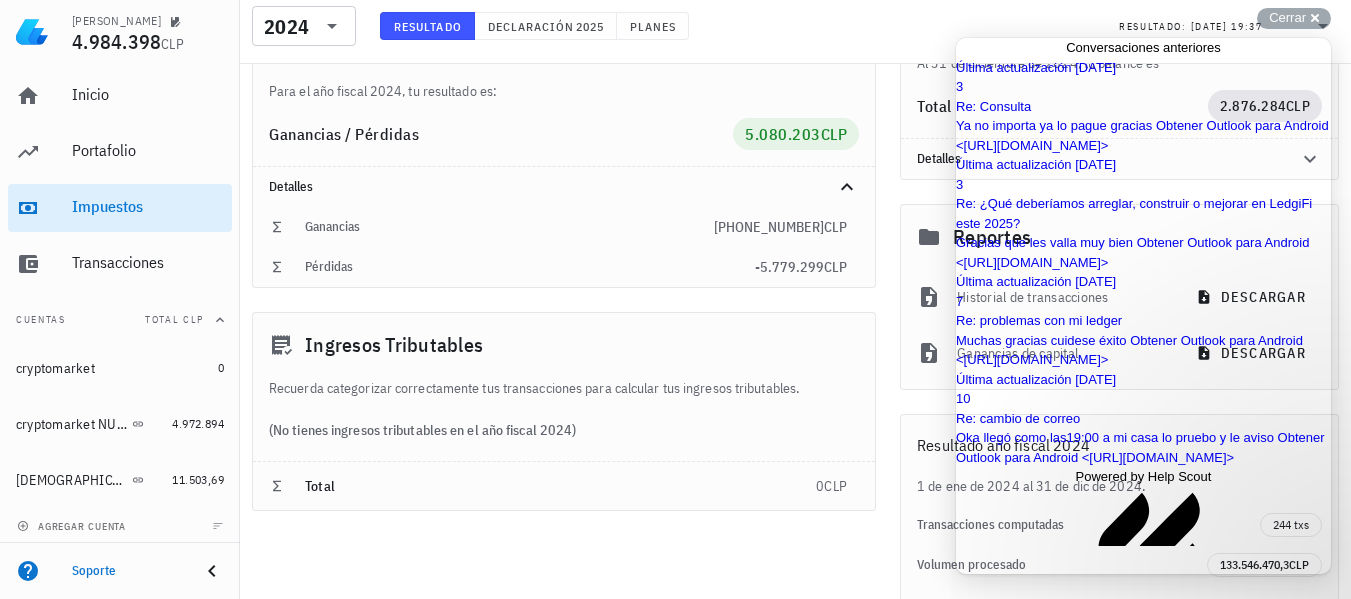click on "Go back" at bounding box center [1066, 47] 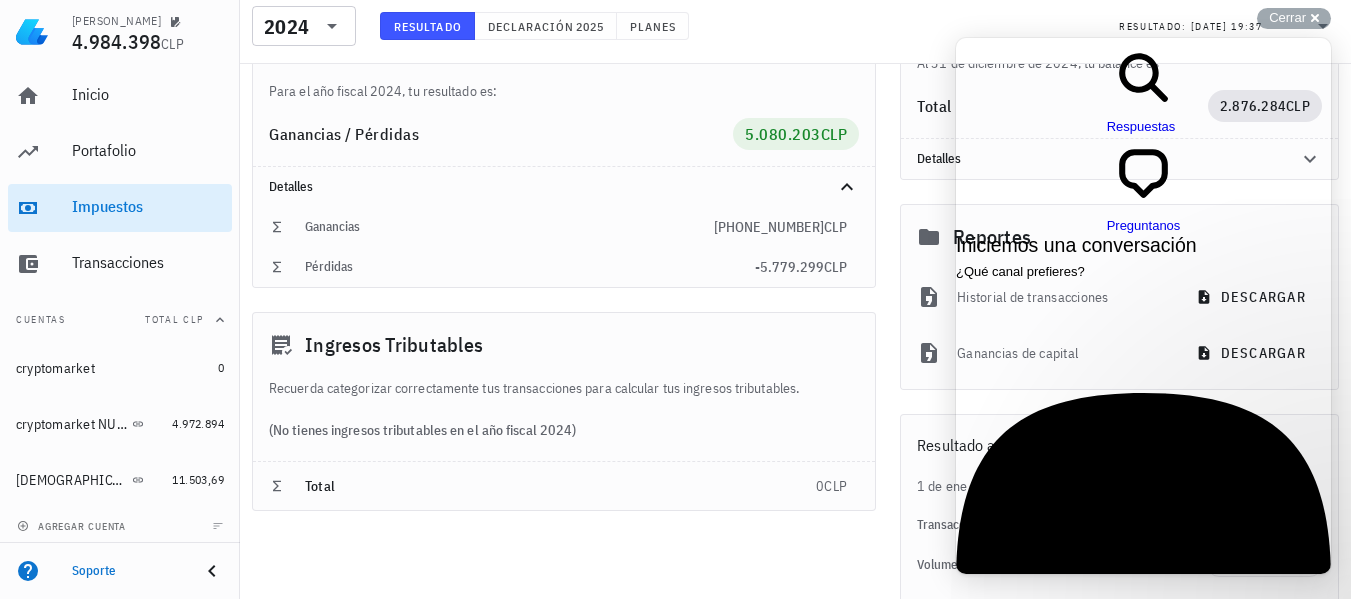 click on "Conversaciones anteriores" at bounding box center [1143, 852] 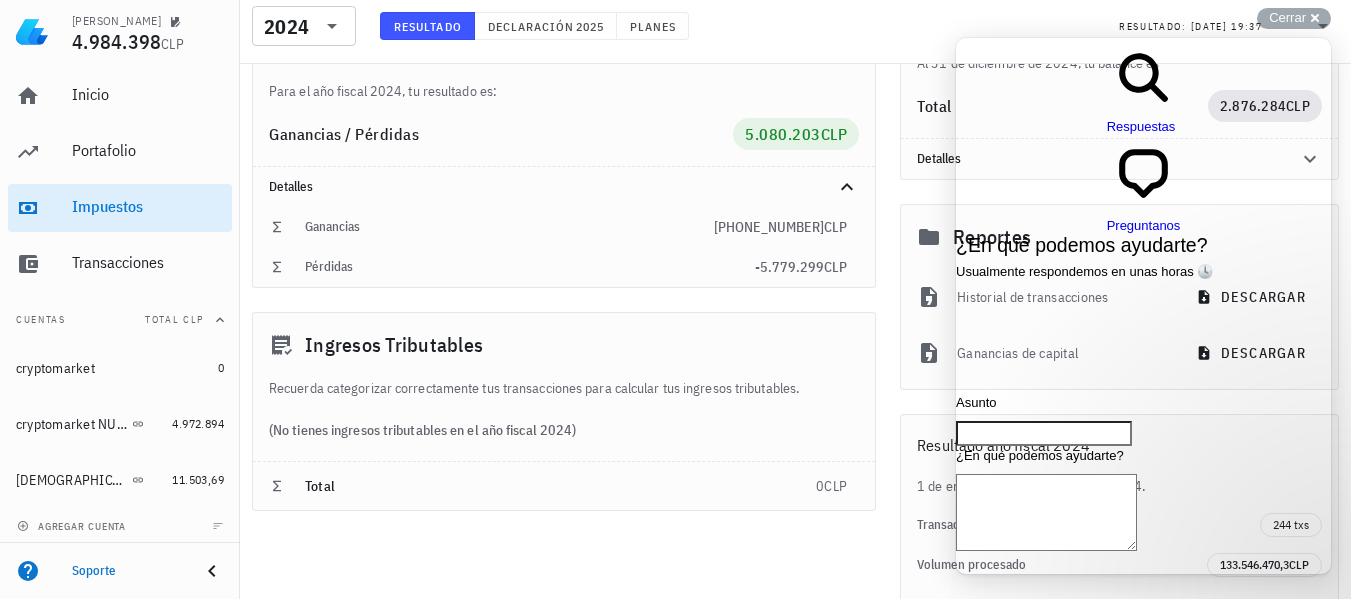 click on "Asunto" at bounding box center (1044, 434) 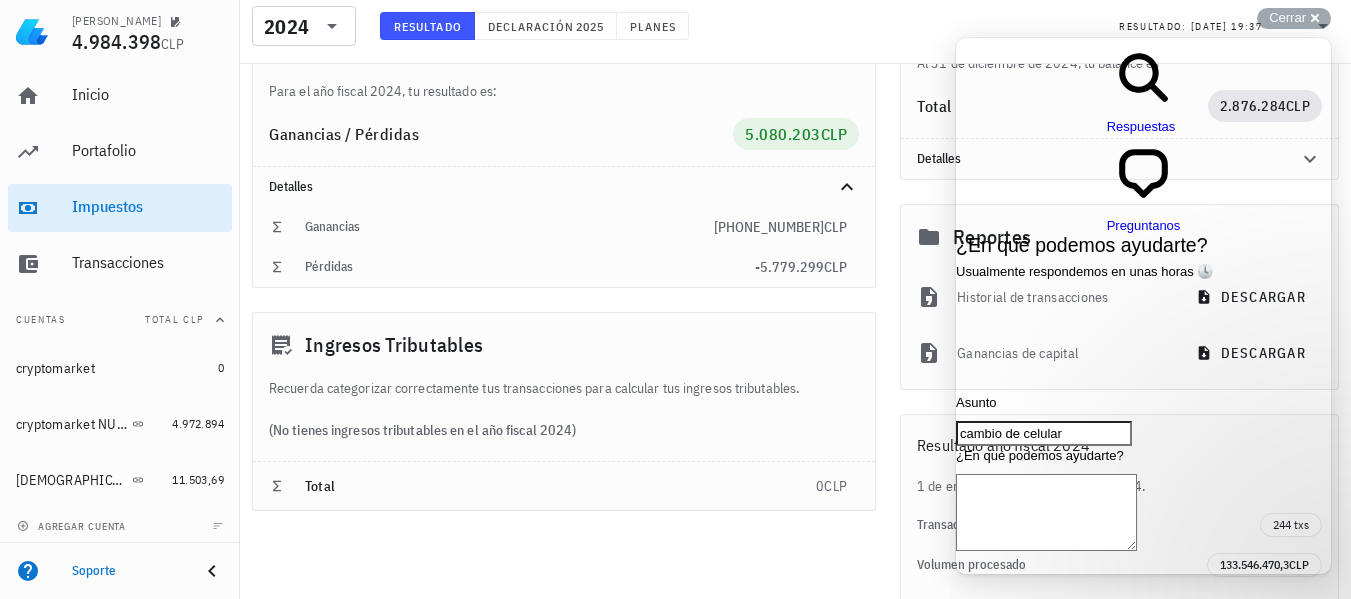 type on "cambio de celular" 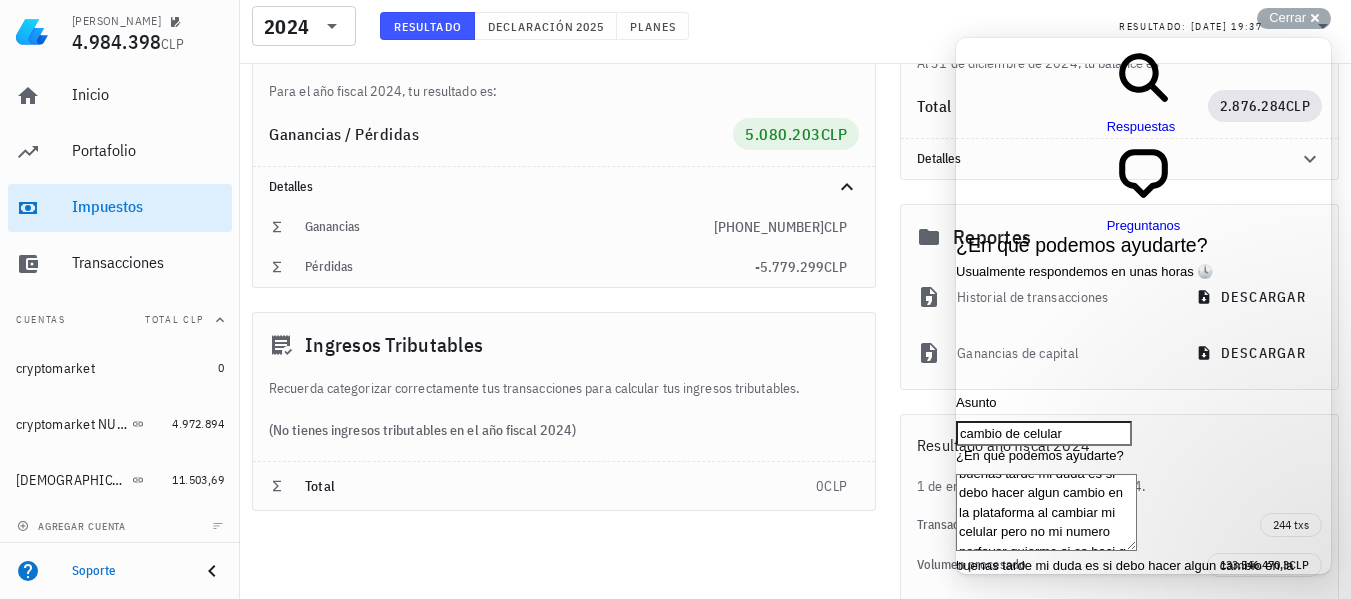 scroll, scrollTop: 10, scrollLeft: 0, axis: vertical 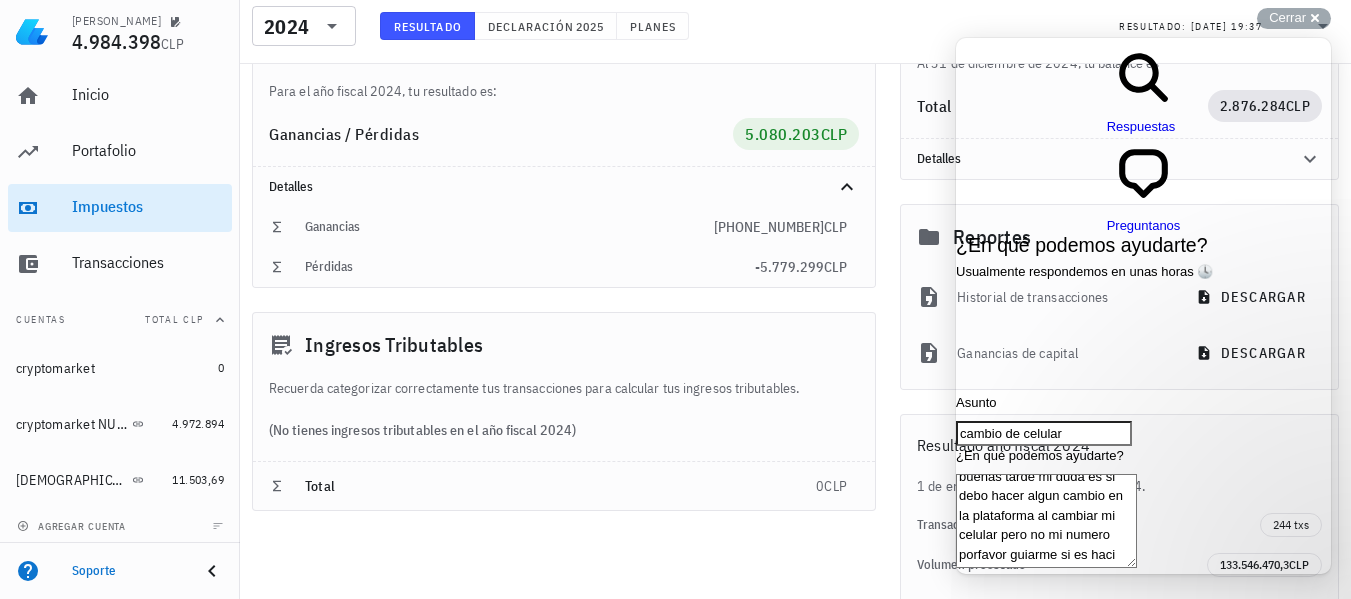 type on "buenas tarde mi duda es si debo hacer algun cambio en la plataforma al cambiar mi celular pero no mi numero  porfavor guiarme si es haci gracias" 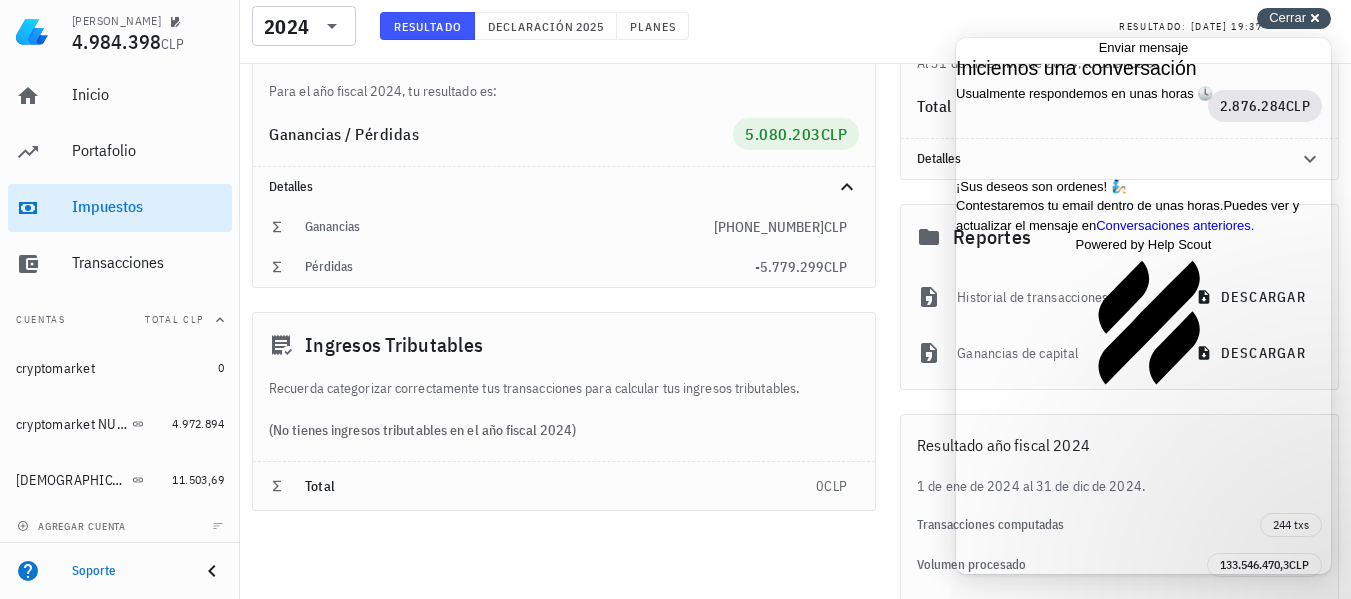 click on "Cerrar" at bounding box center [1287, 17] 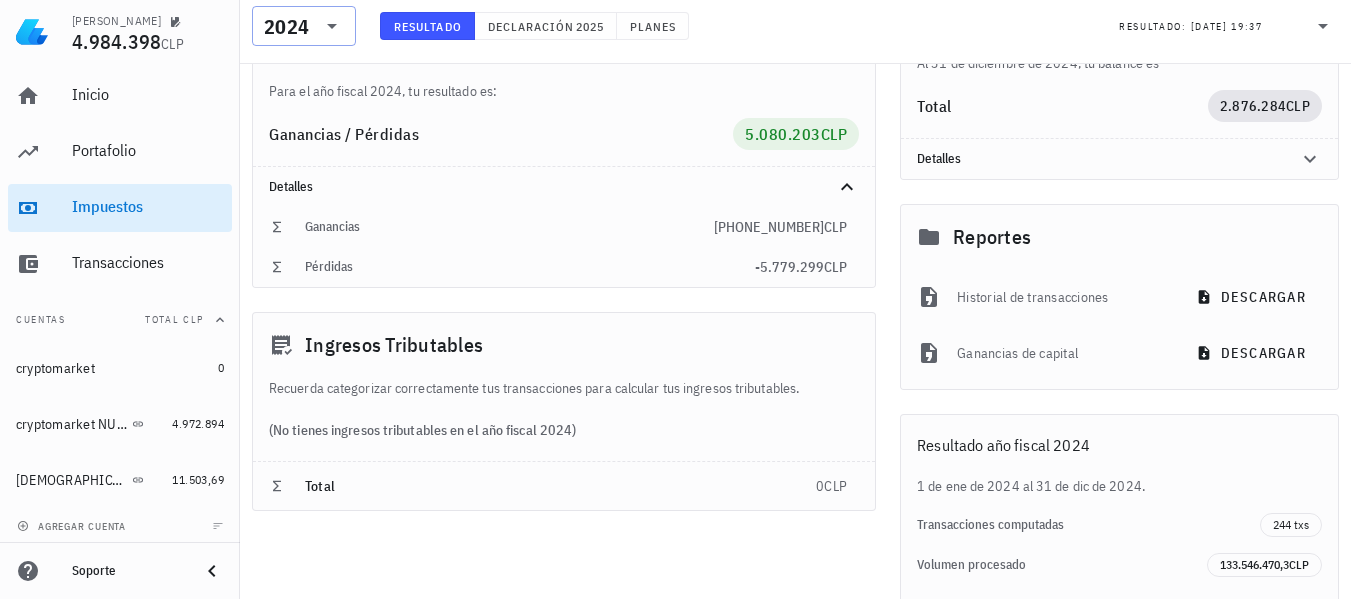 click 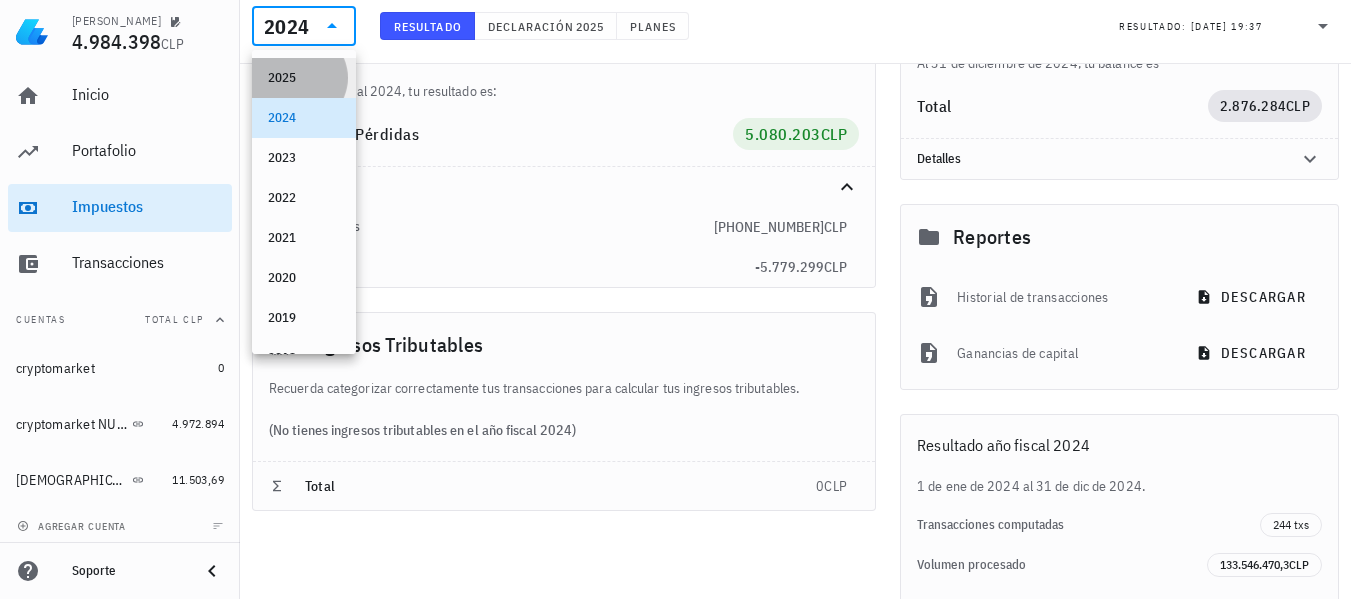 click on "2025" at bounding box center [304, 78] 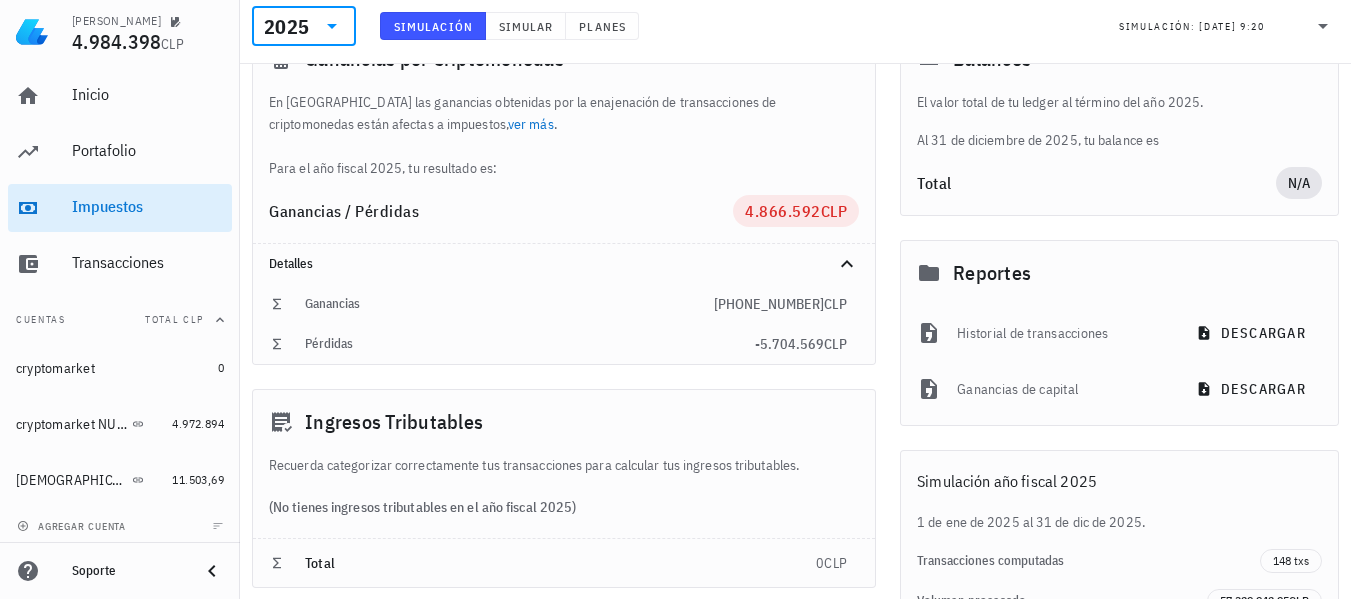 scroll, scrollTop: 359, scrollLeft: 0, axis: vertical 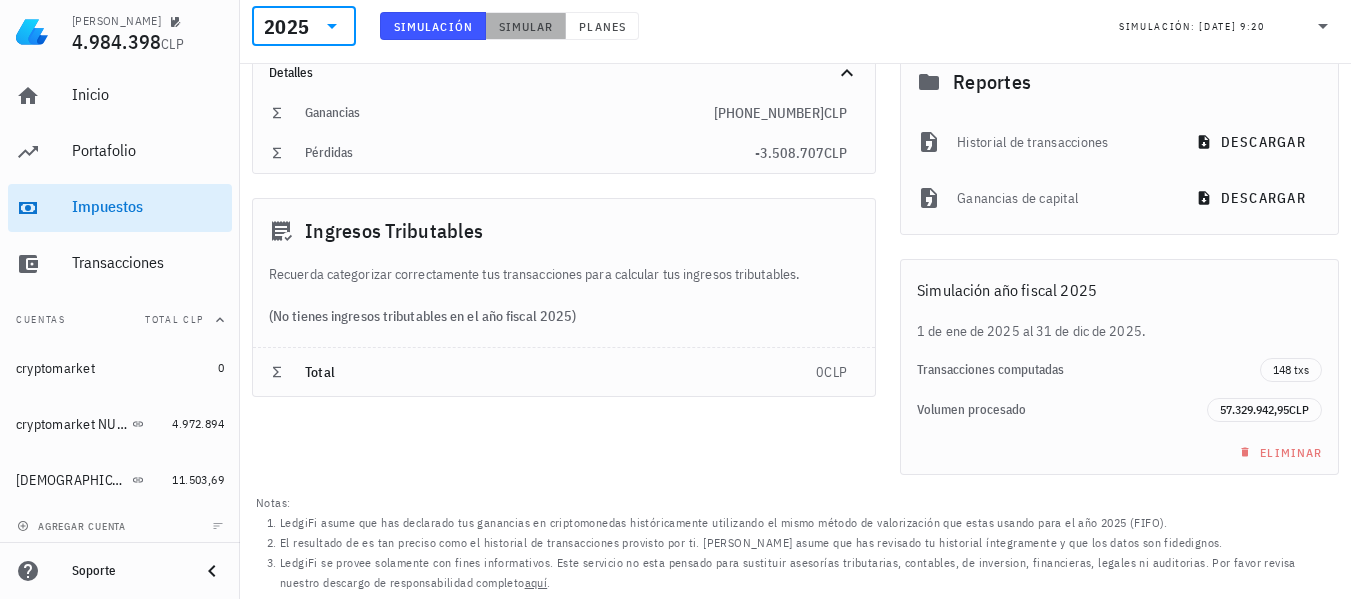click on "Simular" at bounding box center [526, 26] 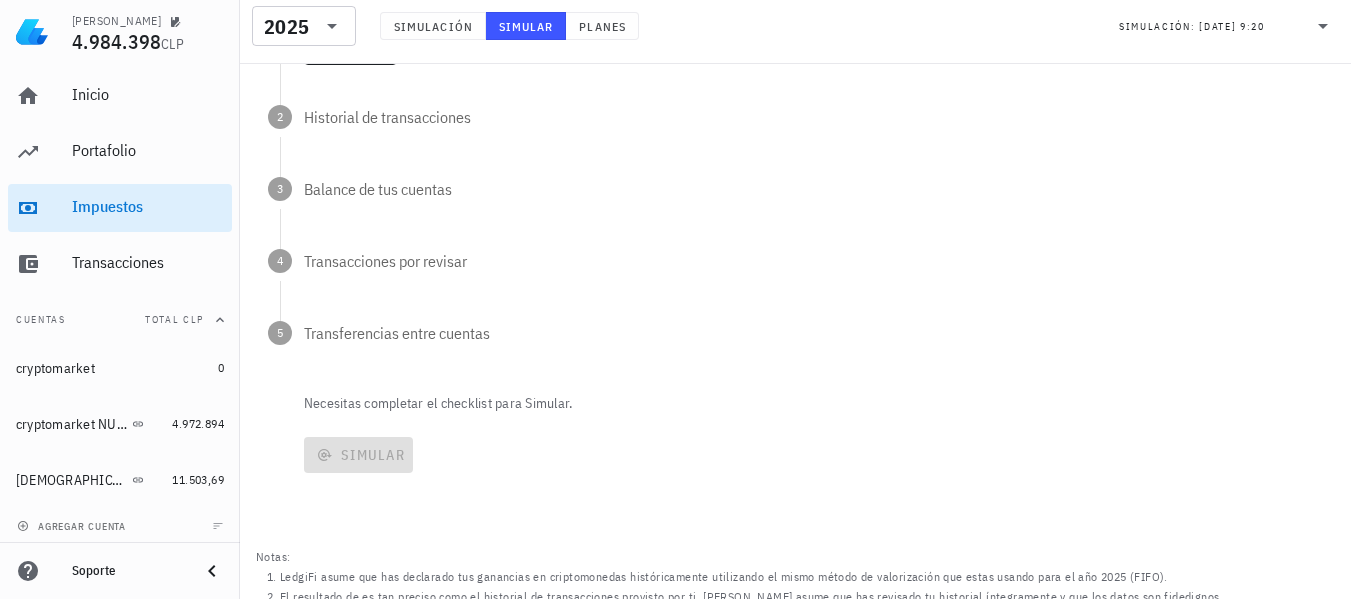 click on "​ 2025   Simulación   Simular     Planes     Simulación: 12/07/2025 9:20" at bounding box center [795, 32] 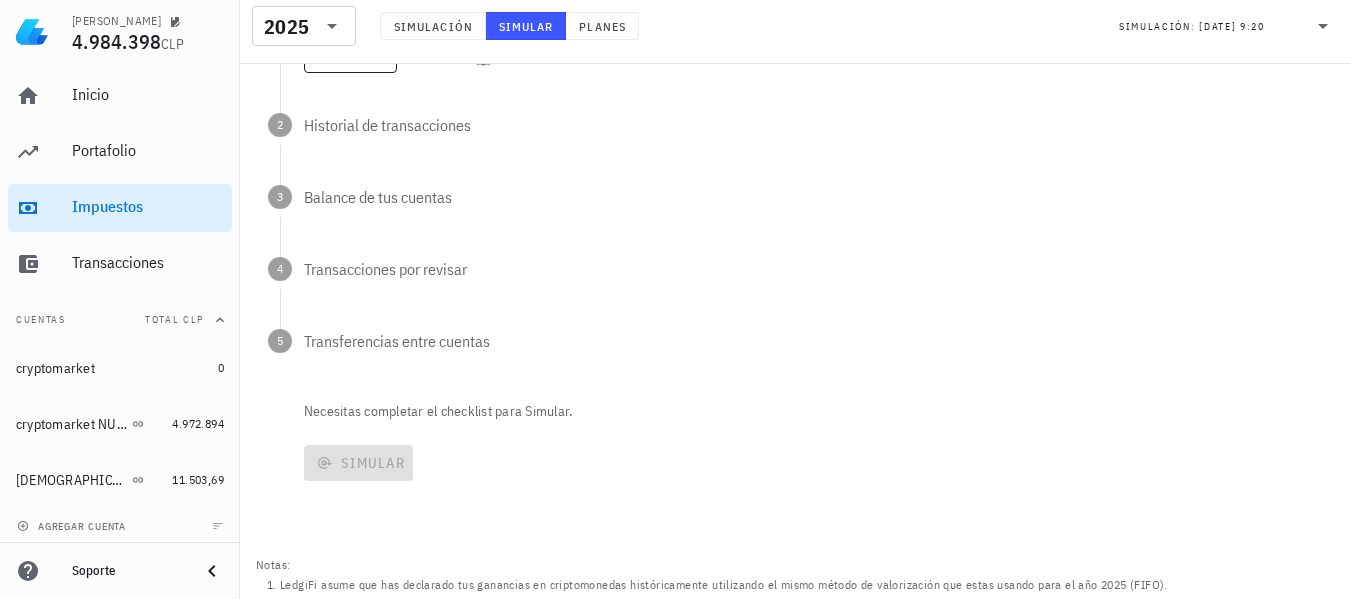 scroll, scrollTop: 461, scrollLeft: 0, axis: vertical 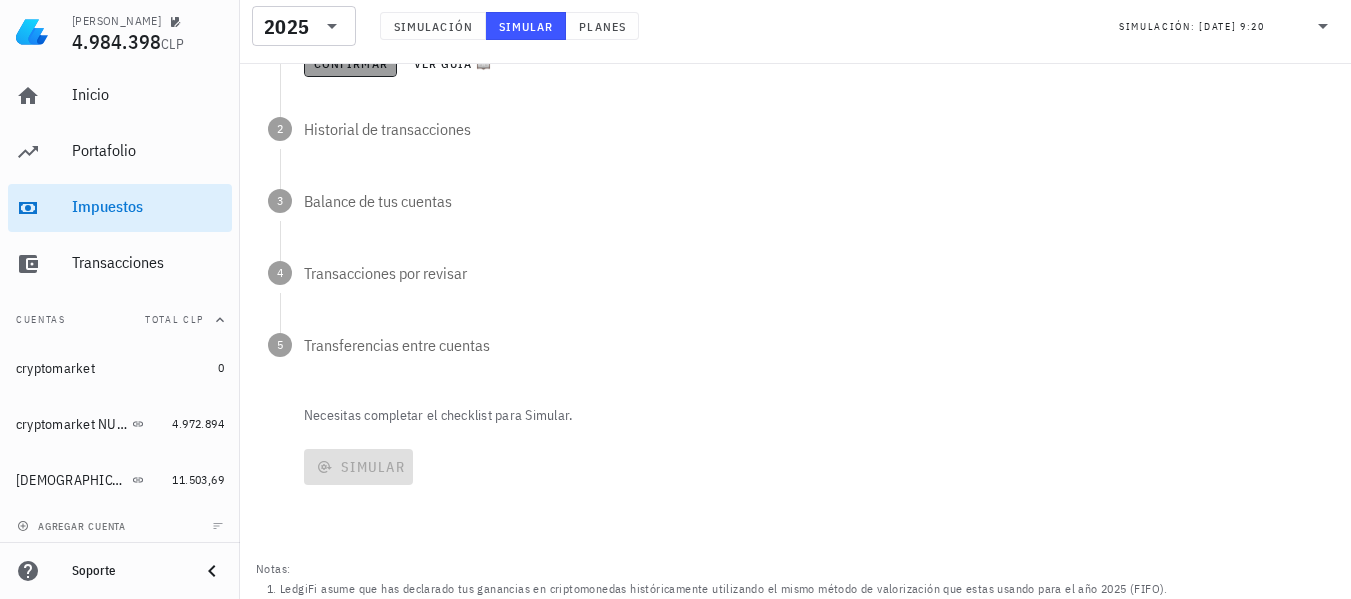 click on "Confirmar" at bounding box center [350, 63] 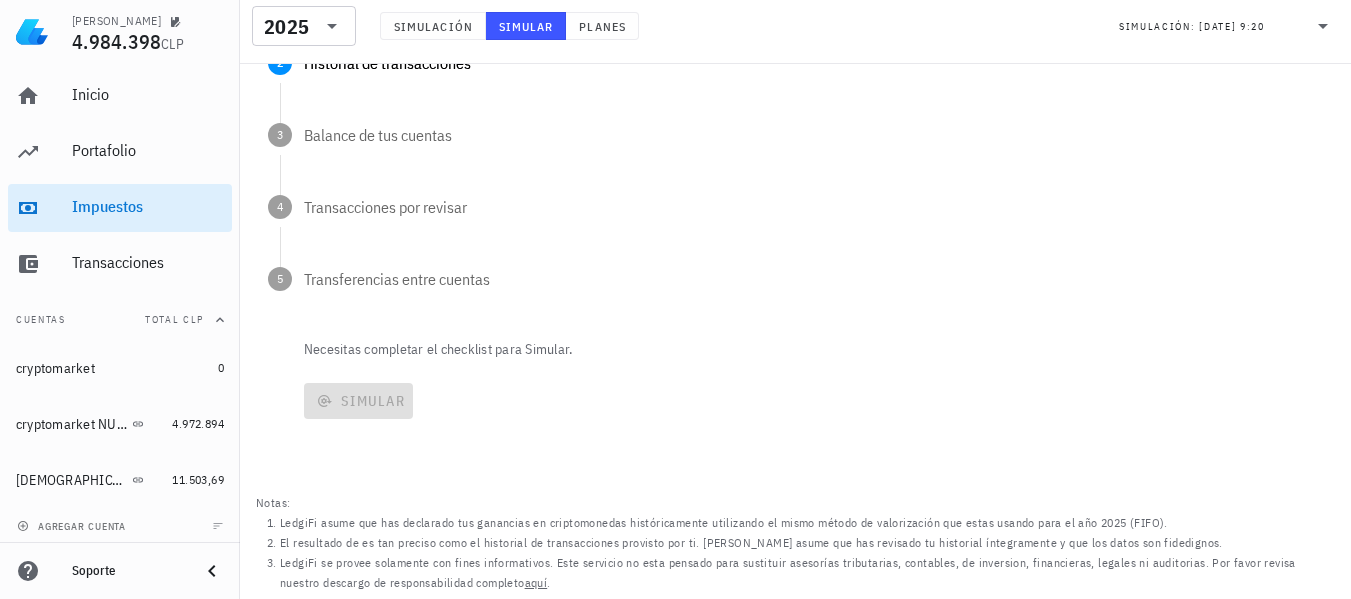 scroll, scrollTop: 461, scrollLeft: 0, axis: vertical 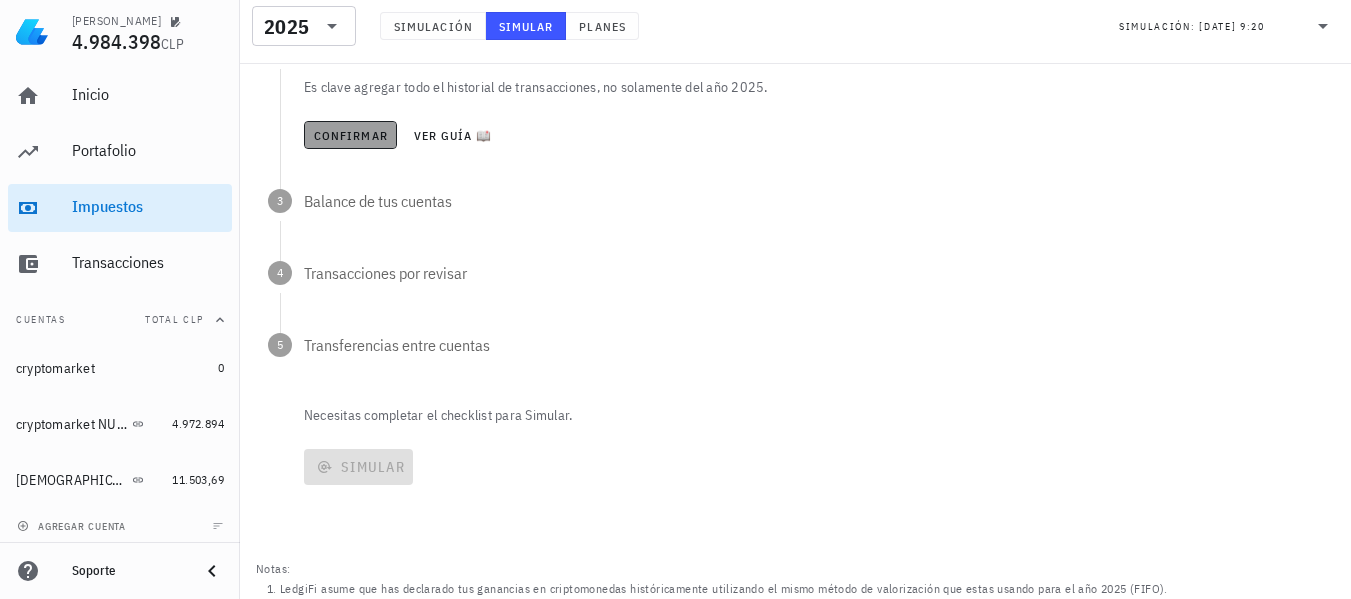 click on "Confirmar" at bounding box center [350, 135] 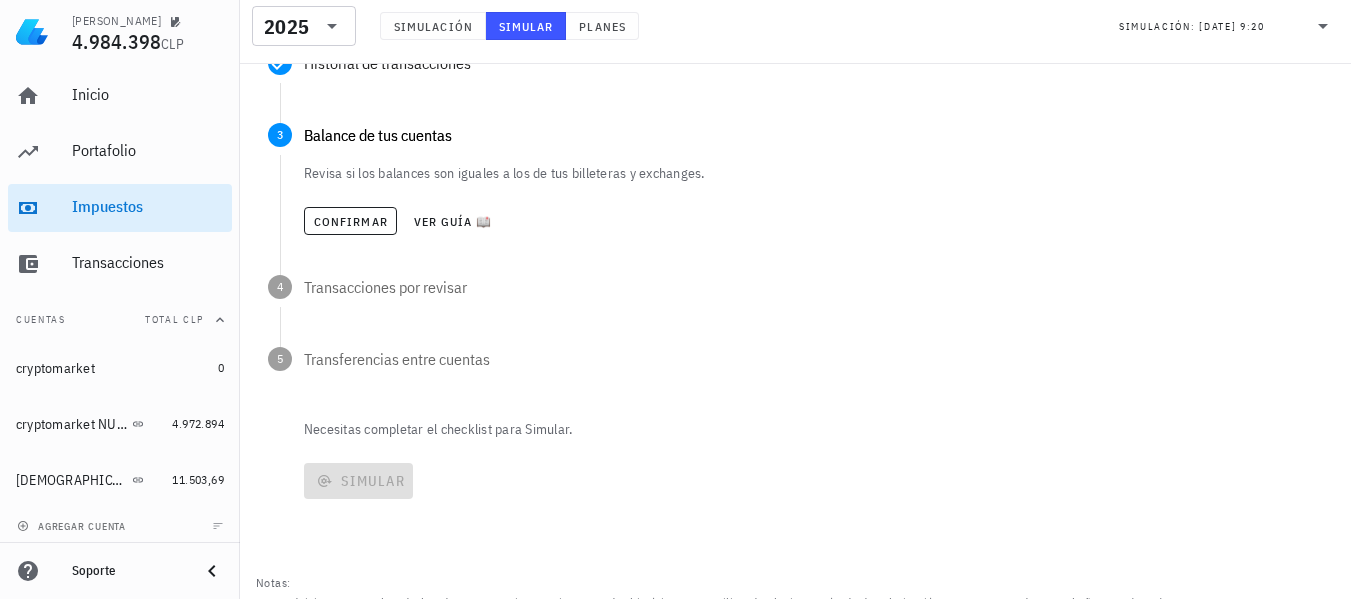 scroll, scrollTop: 461, scrollLeft: 0, axis: vertical 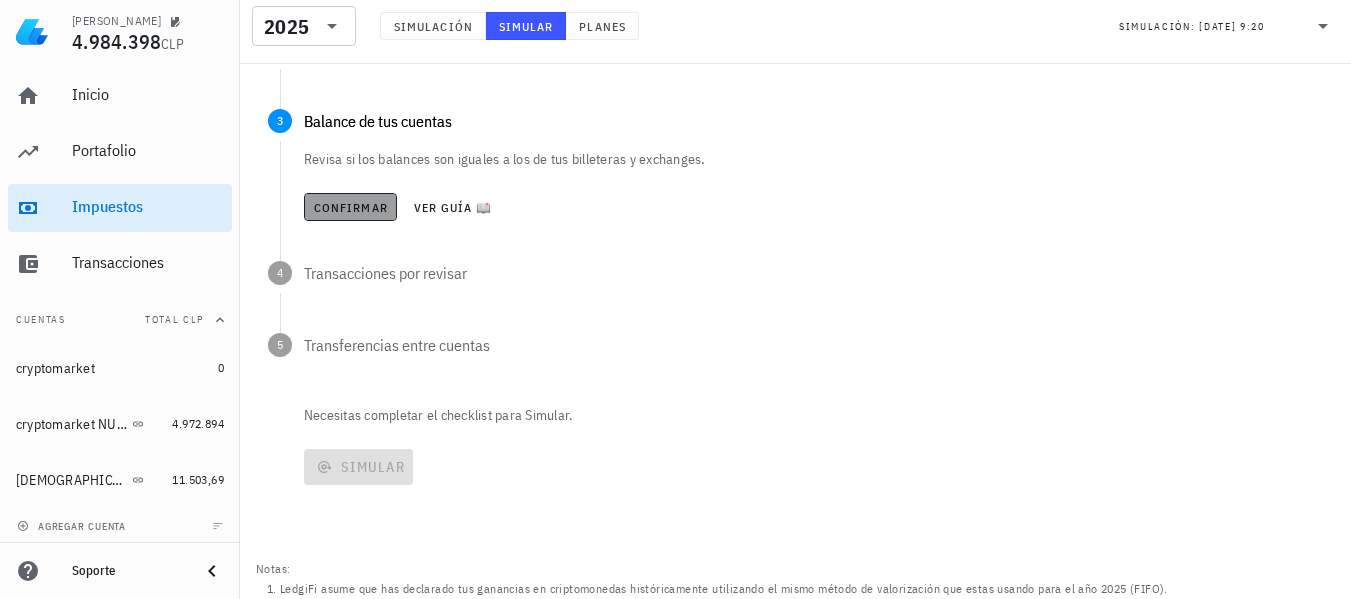 click on "Confirmar" at bounding box center (350, 207) 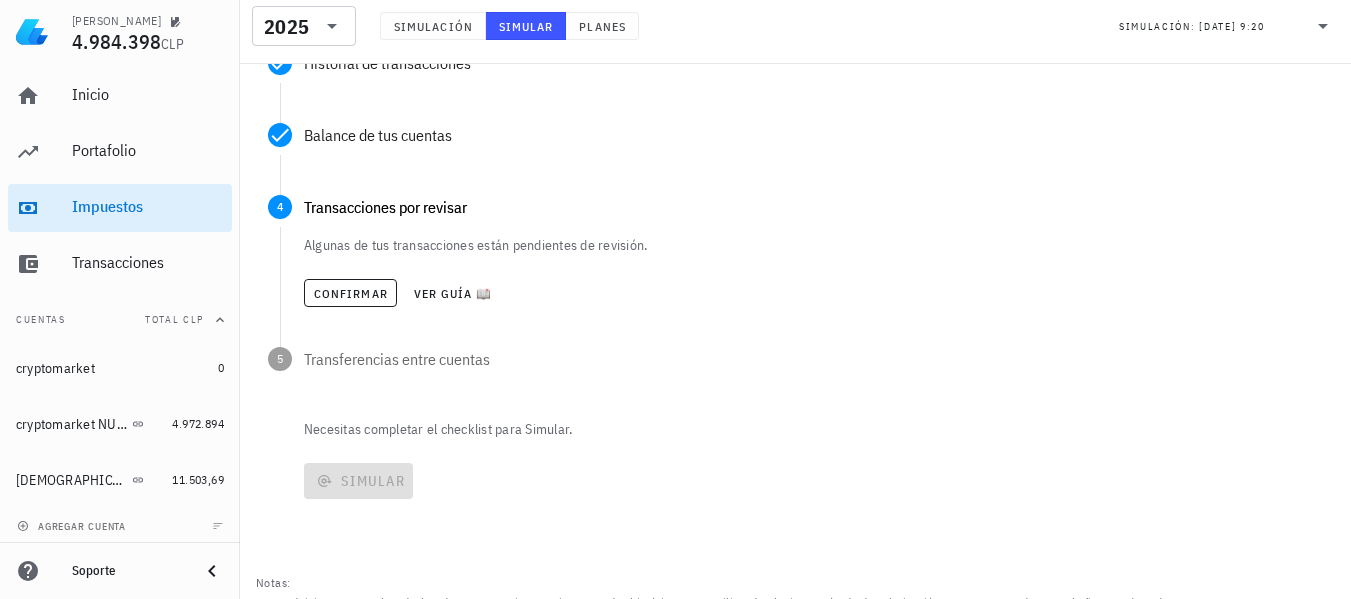 scroll, scrollTop: 461, scrollLeft: 0, axis: vertical 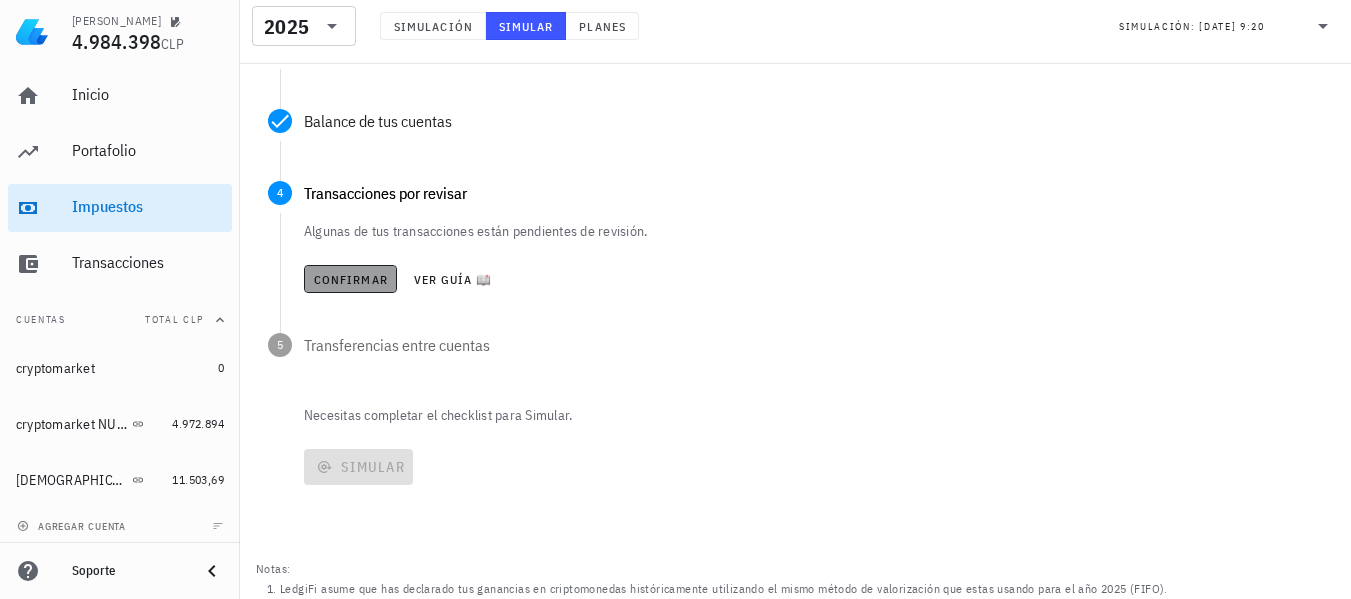 click on "Confirmar" at bounding box center [350, 279] 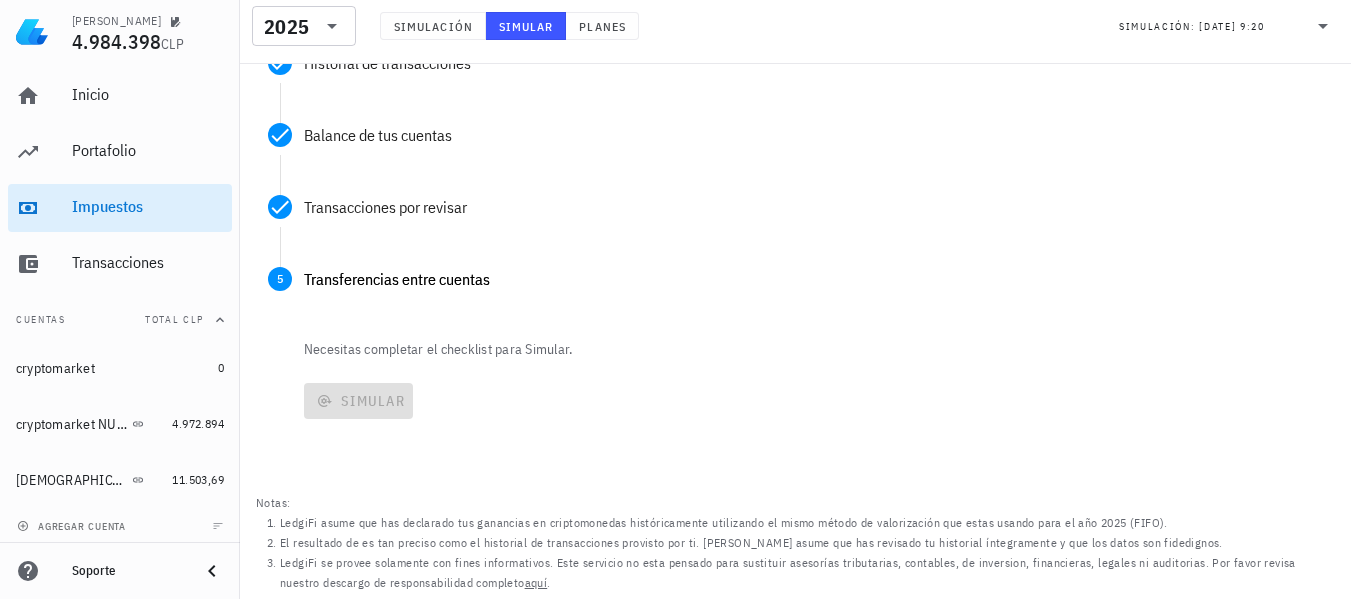 scroll, scrollTop: 461, scrollLeft: 0, axis: vertical 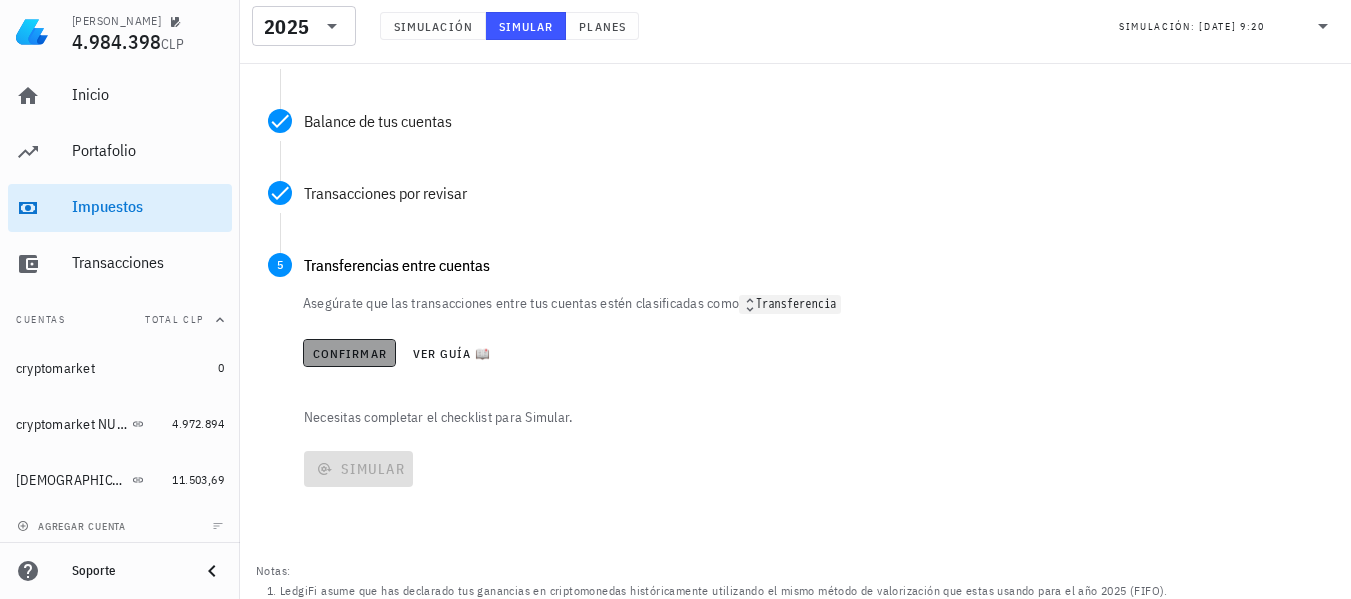 click on "Confirmar" at bounding box center [349, 353] 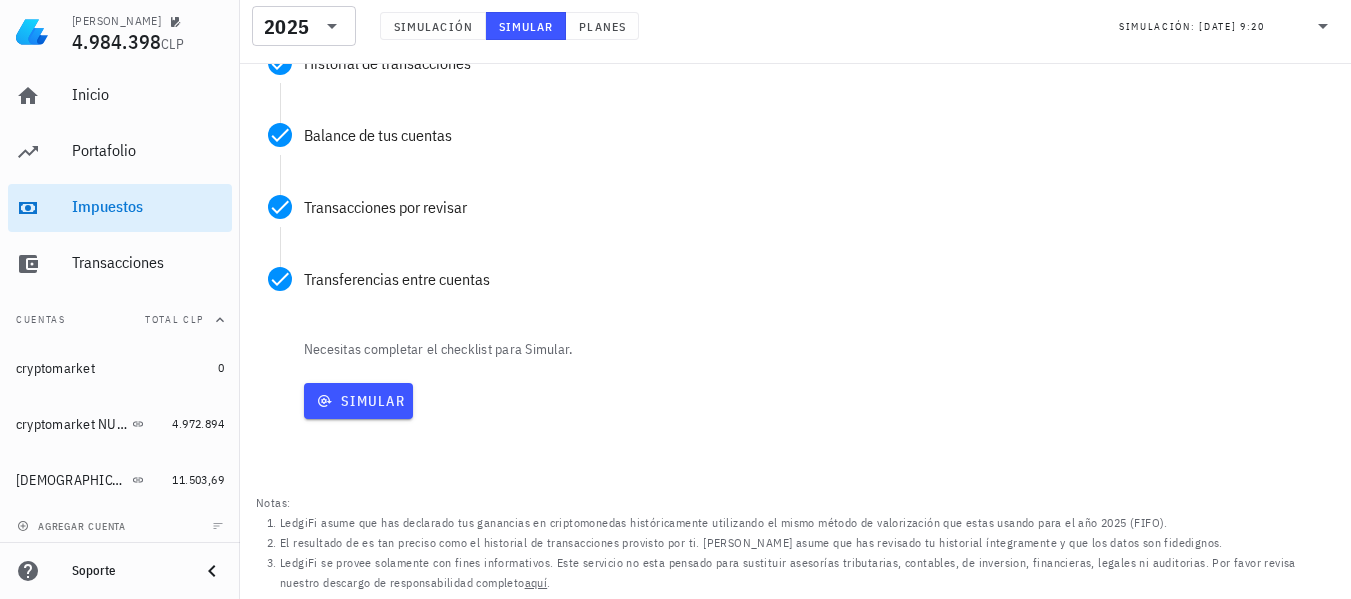 scroll, scrollTop: 447, scrollLeft: 0, axis: vertical 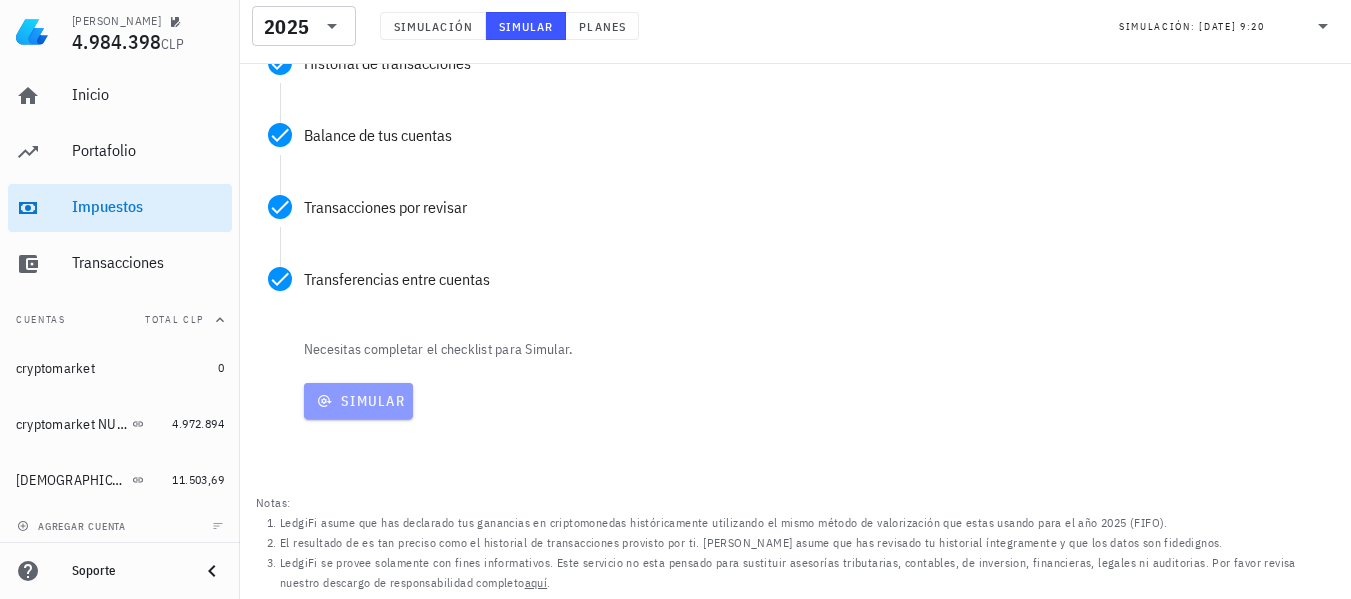 click on "Simular" at bounding box center (358, 401) 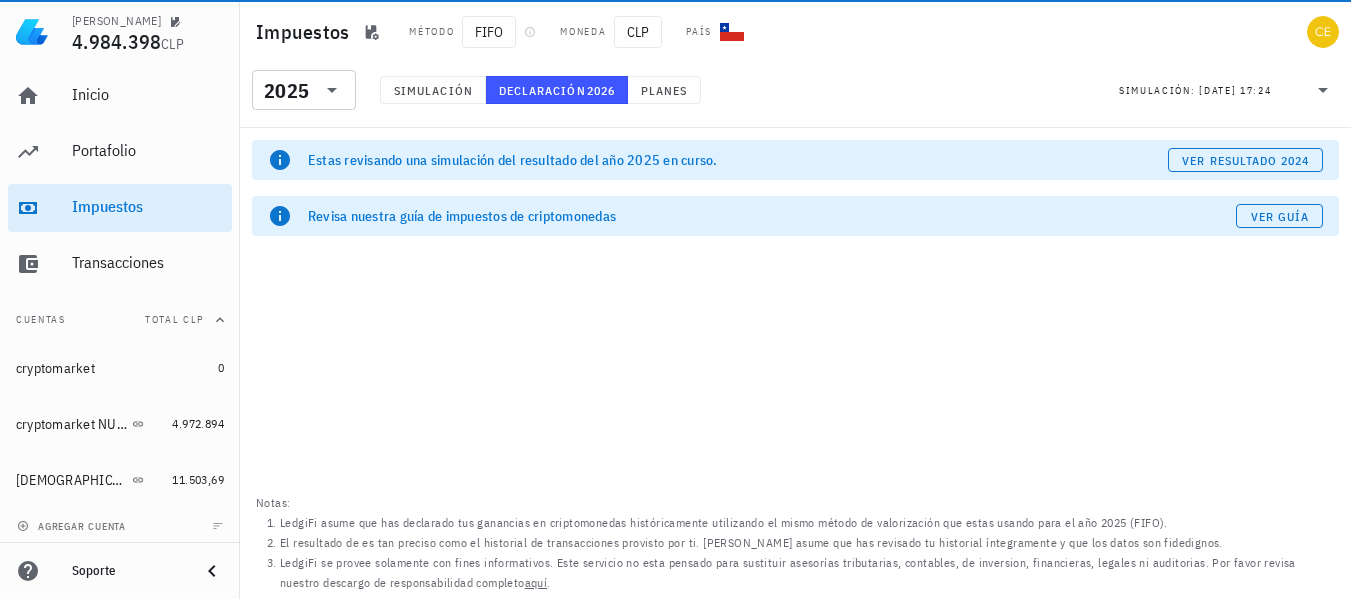 scroll, scrollTop: 0, scrollLeft: 0, axis: both 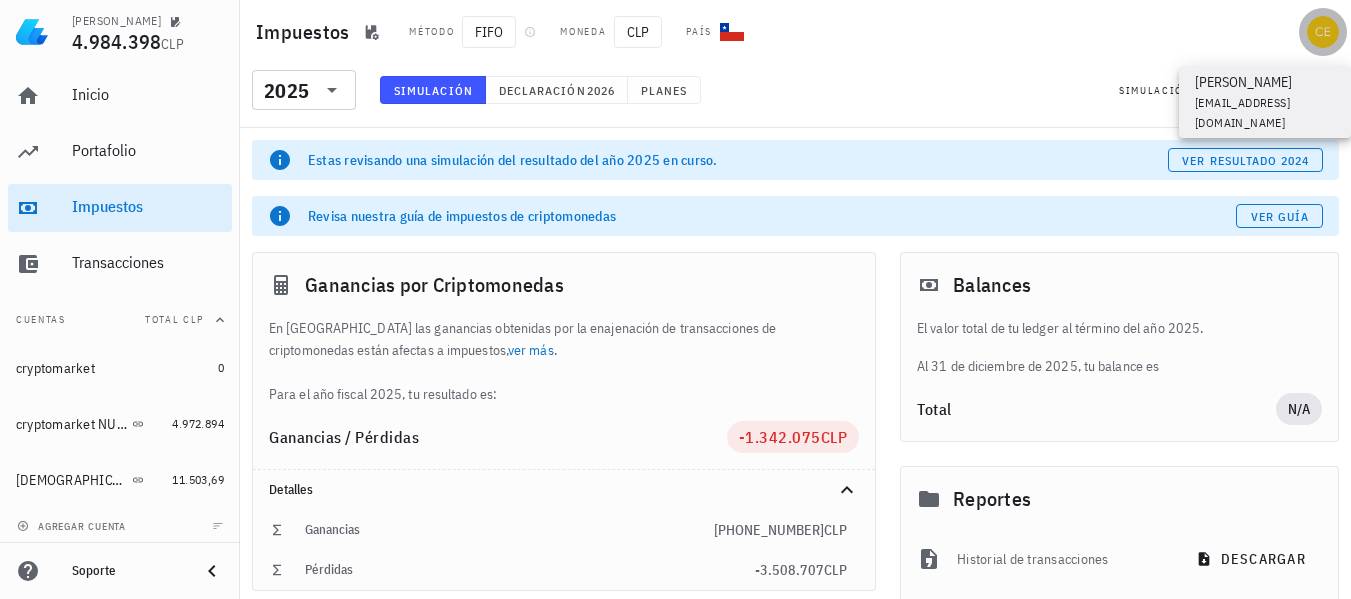 click at bounding box center (1323, 32) 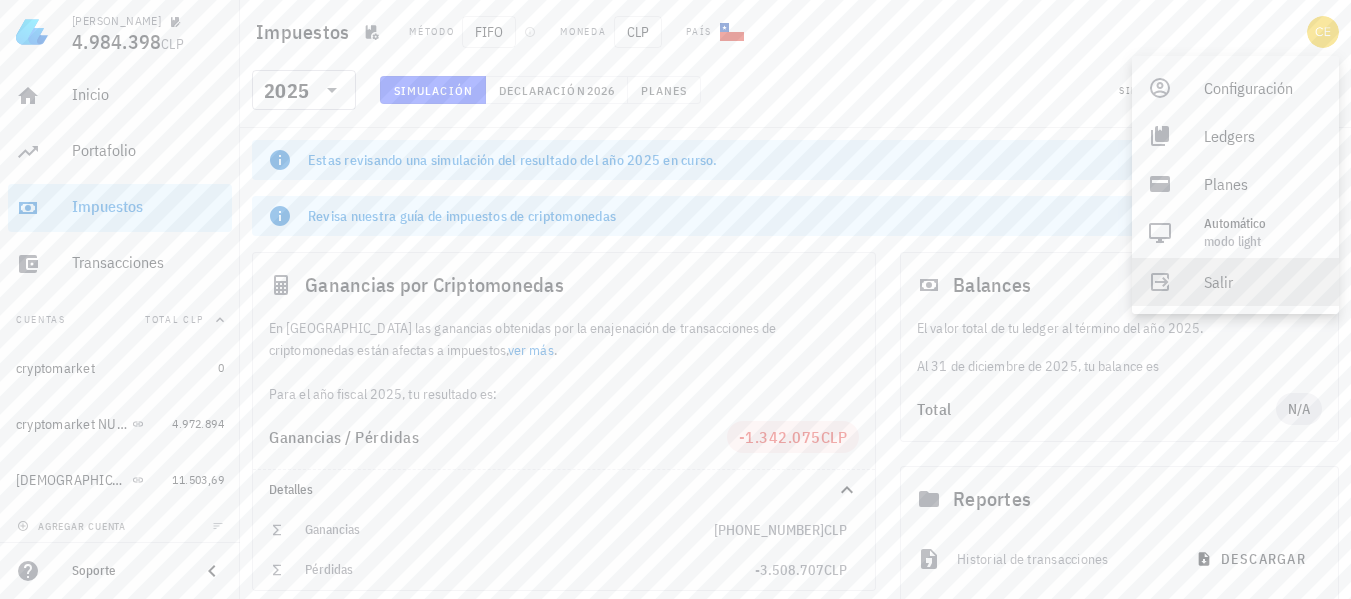 click on "Salir" at bounding box center [1263, 282] 